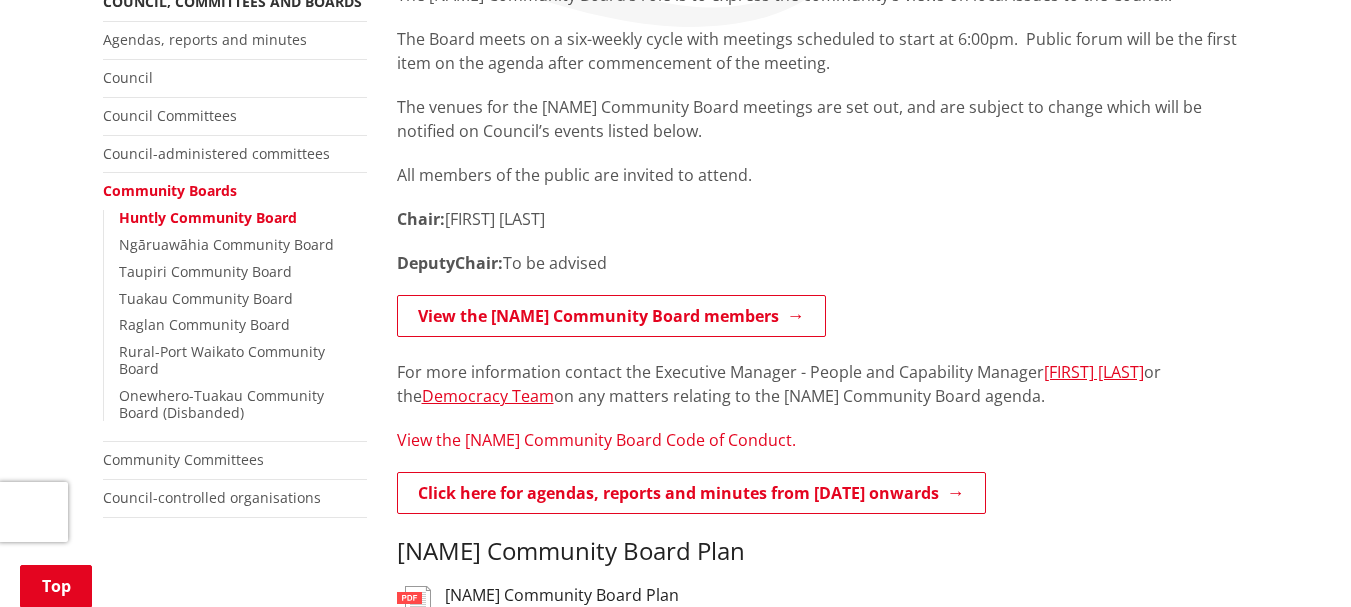 scroll, scrollTop: 500, scrollLeft: 0, axis: vertical 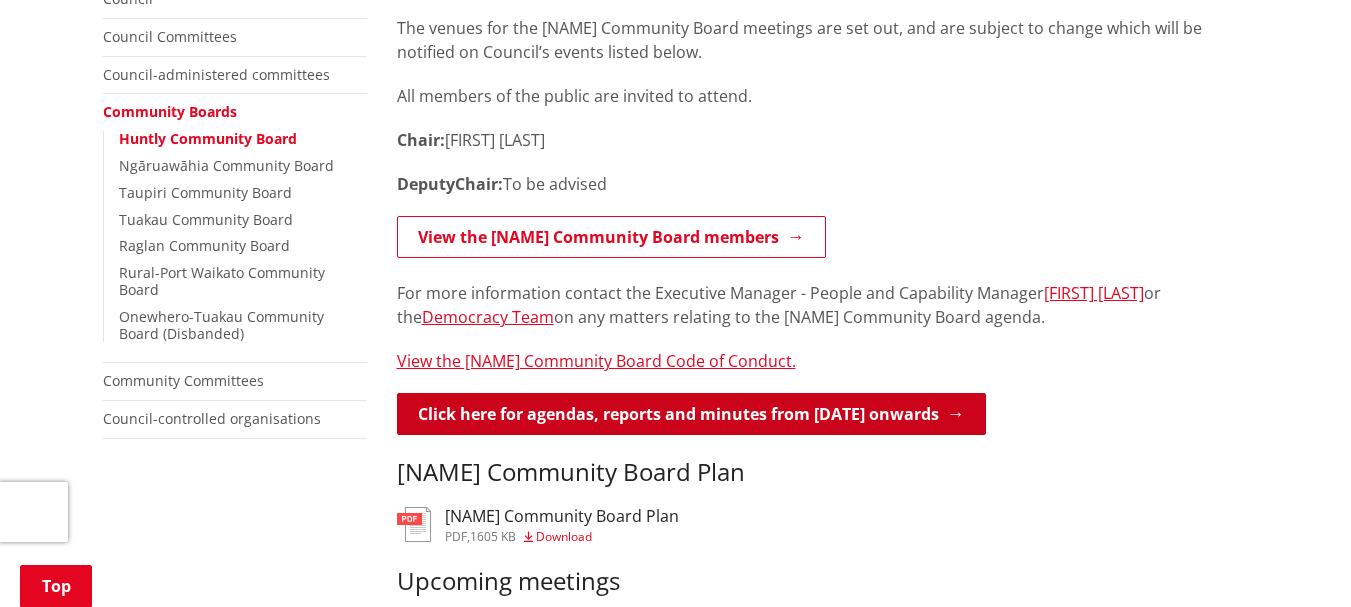 click on "Click here for agendas, reports and minutes from May 2024 onwards" at bounding box center [691, 414] 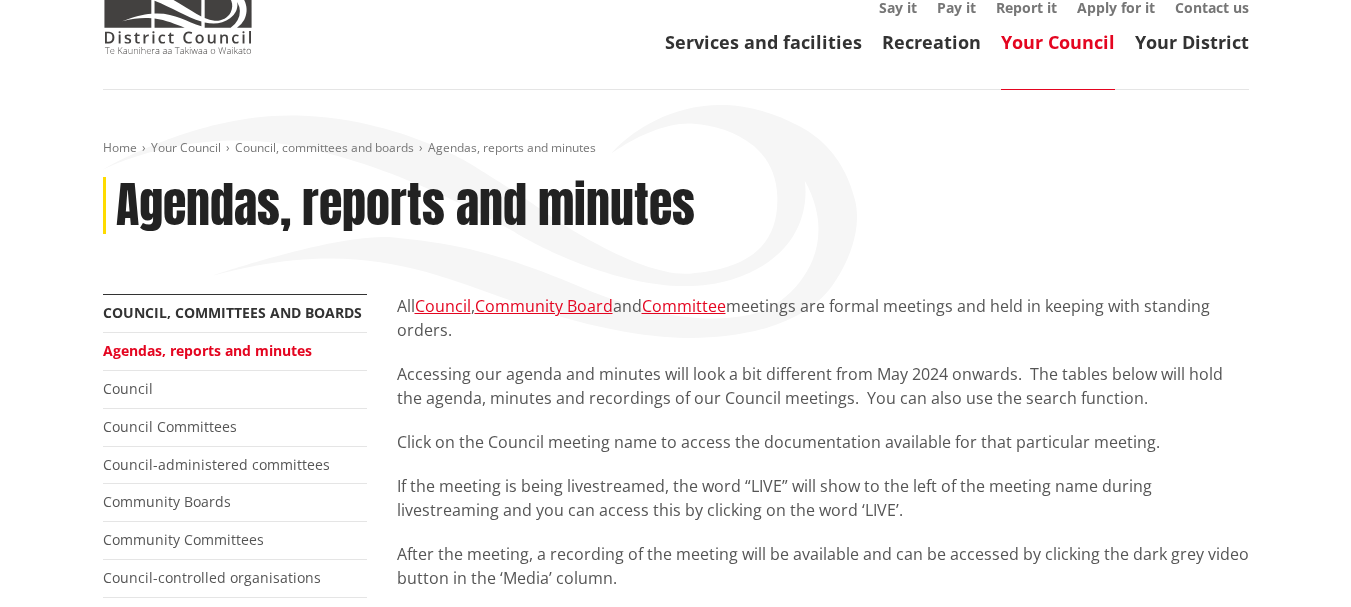 scroll, scrollTop: 100, scrollLeft: 0, axis: vertical 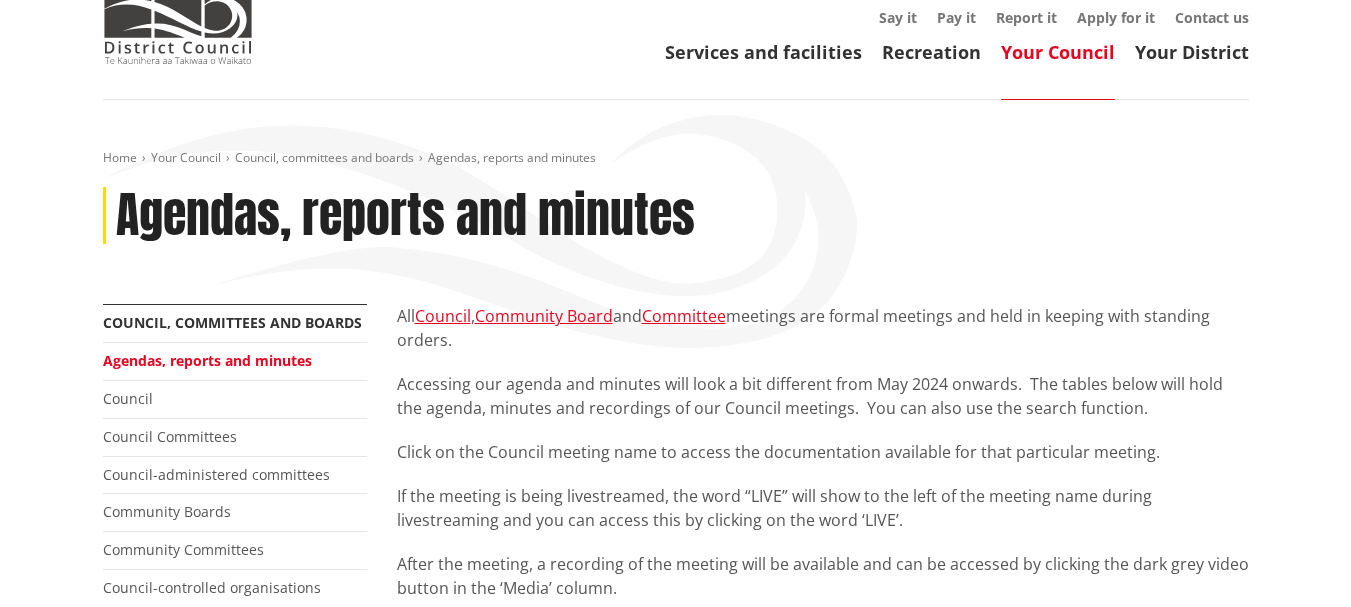 click on "Toggle search         Toggle navigation
Services and facilities
Recreation
Your Council
Your District
Say it
Pay it
Report it
Apply for it
Contact us
Search
Search
Account
[PHONE]
[EMAIL]
WaikatoDistrictCouncil" at bounding box center [675, 0] 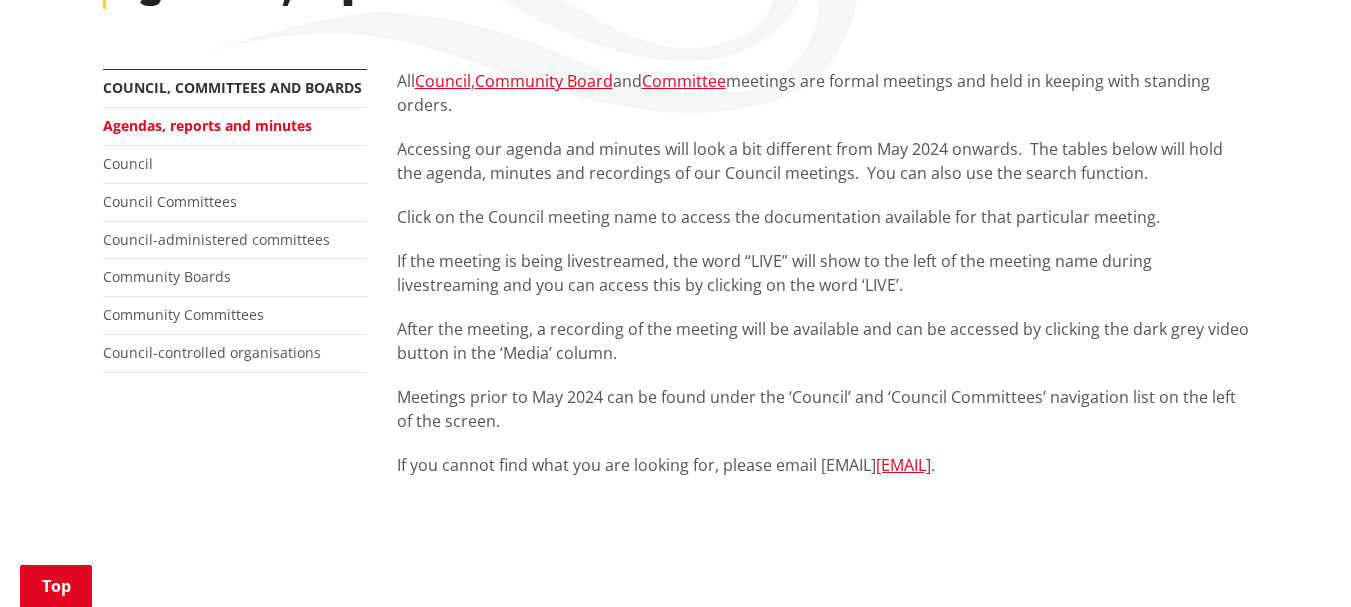 scroll, scrollTop: 300, scrollLeft: 0, axis: vertical 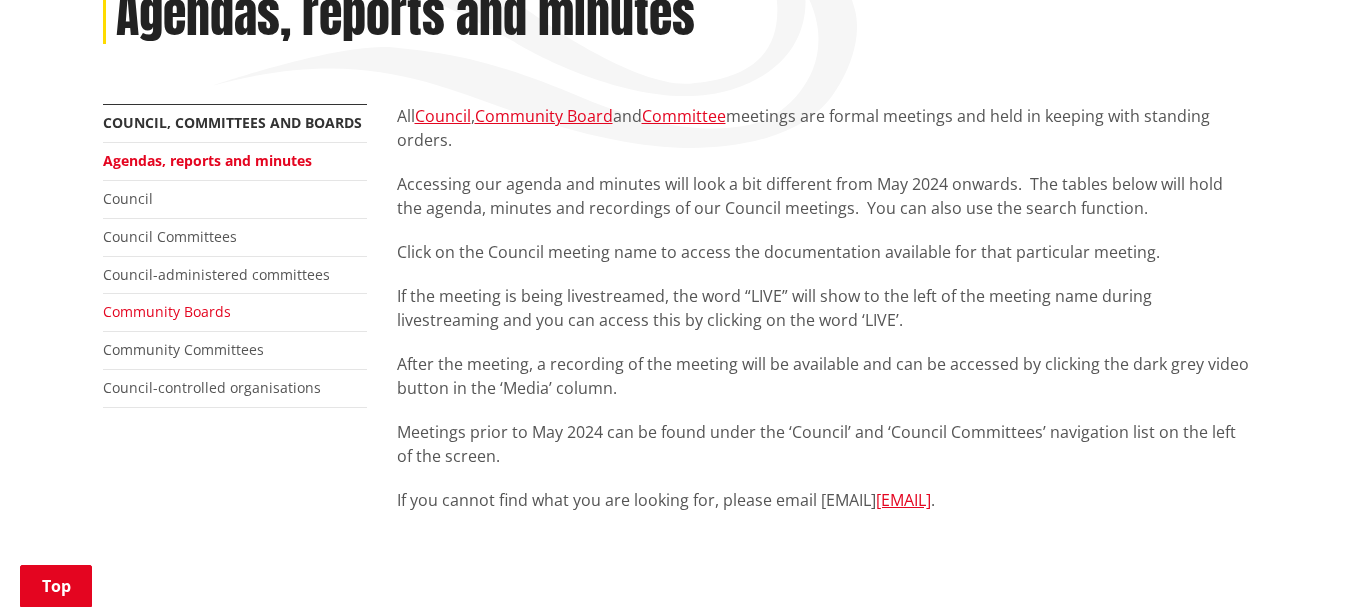 click on "Community Boards" at bounding box center [167, 311] 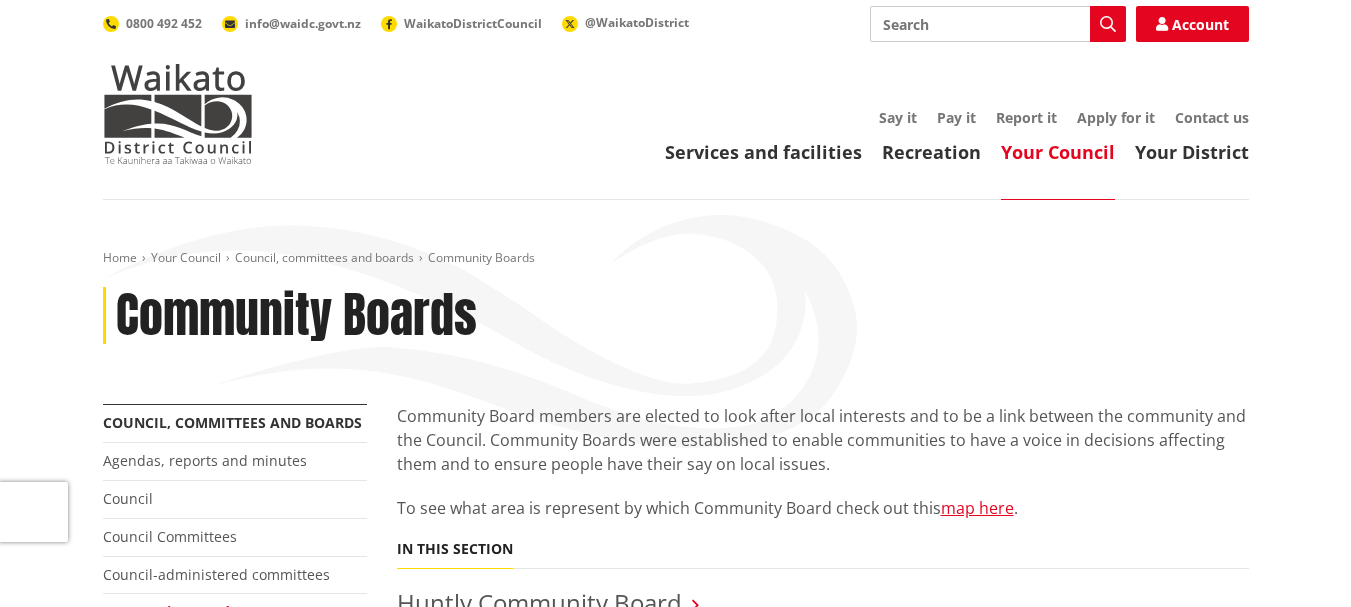 scroll, scrollTop: 0, scrollLeft: 0, axis: both 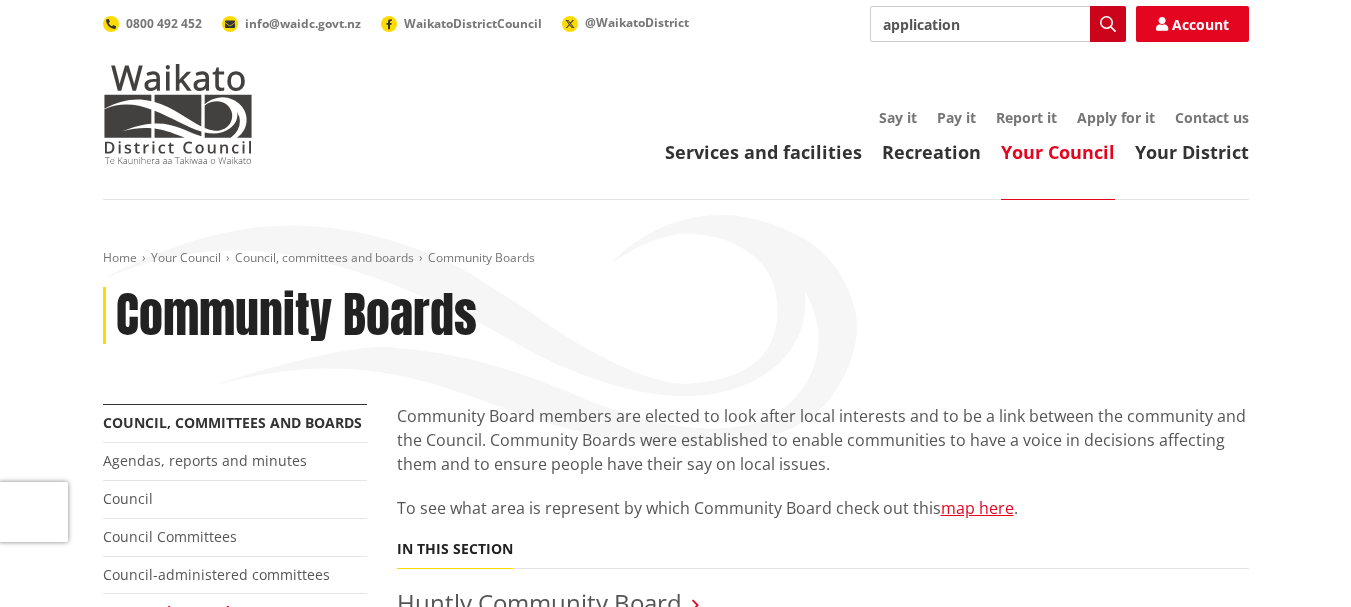 type on "application" 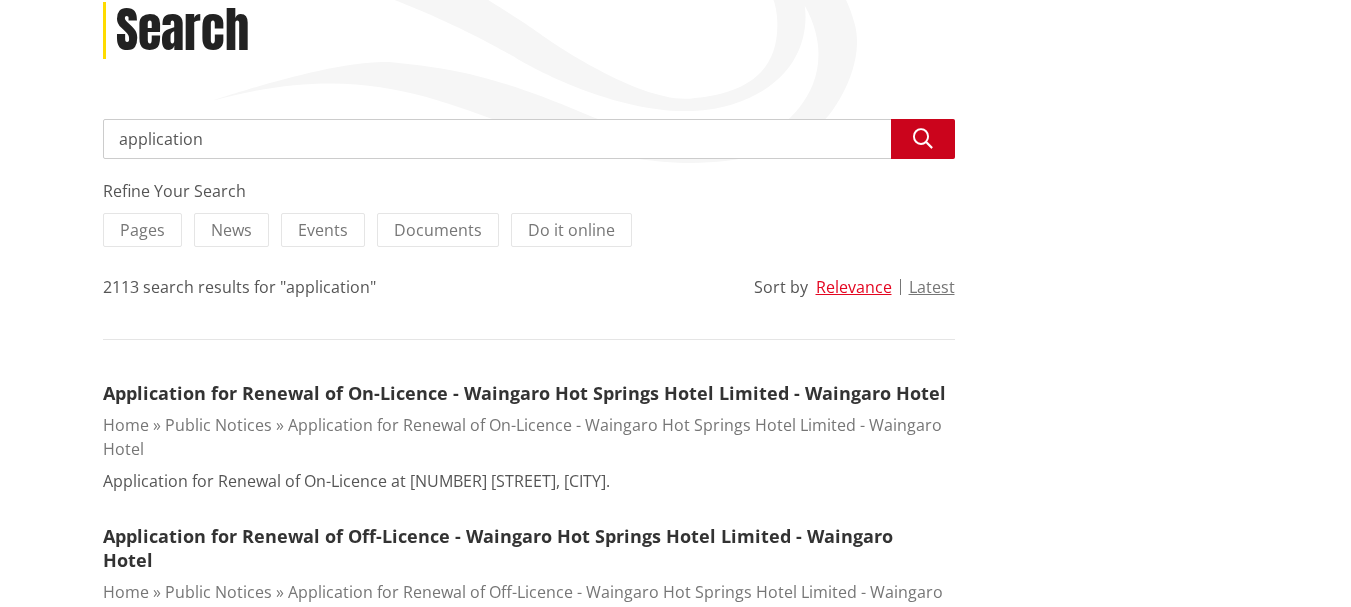 scroll, scrollTop: 0, scrollLeft: 0, axis: both 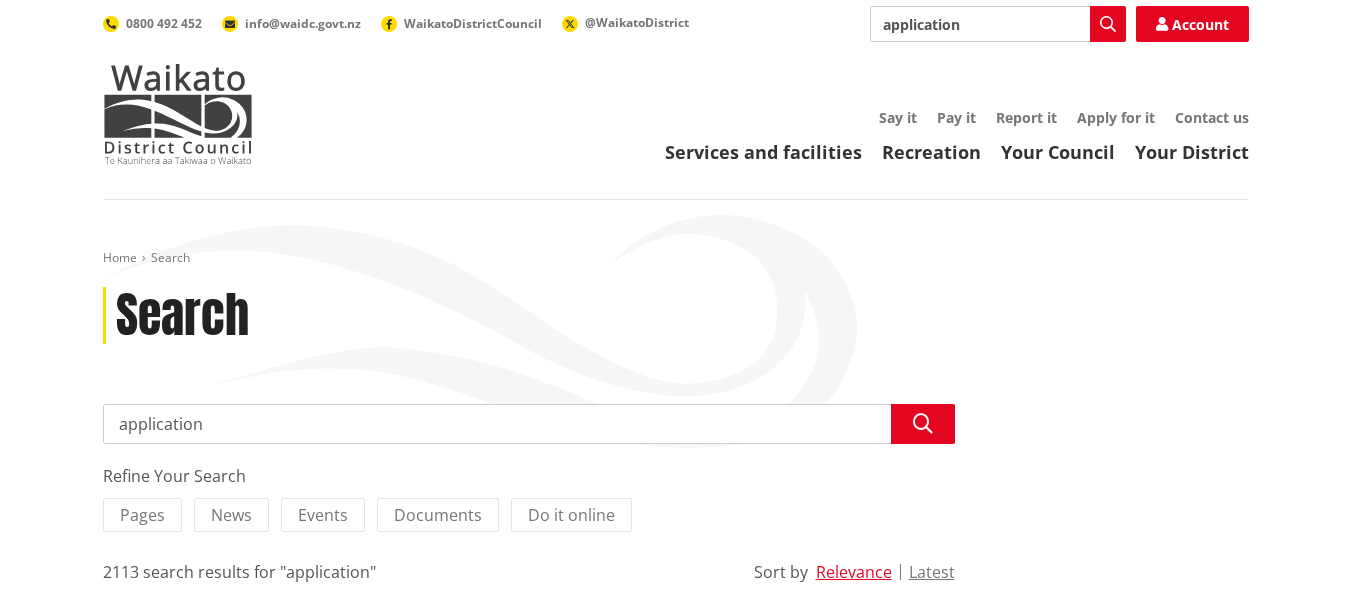 drag, startPoint x: 969, startPoint y: 30, endPoint x: 561, endPoint y: -31, distance: 412.53485 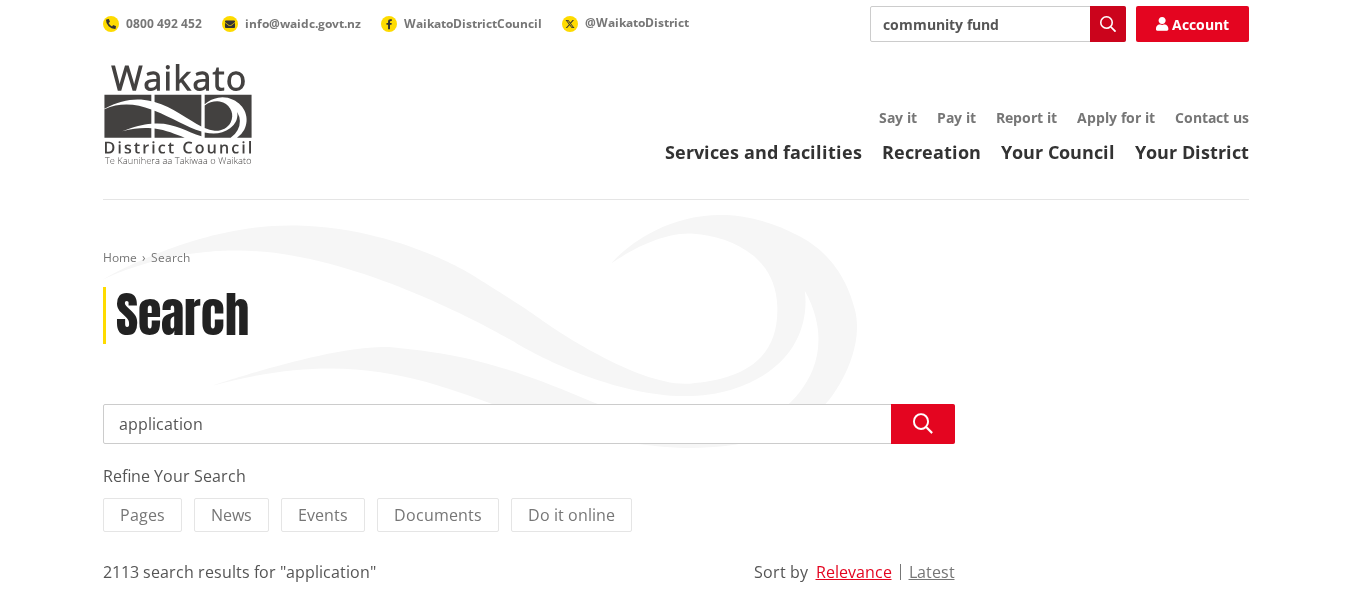 type on "community fund" 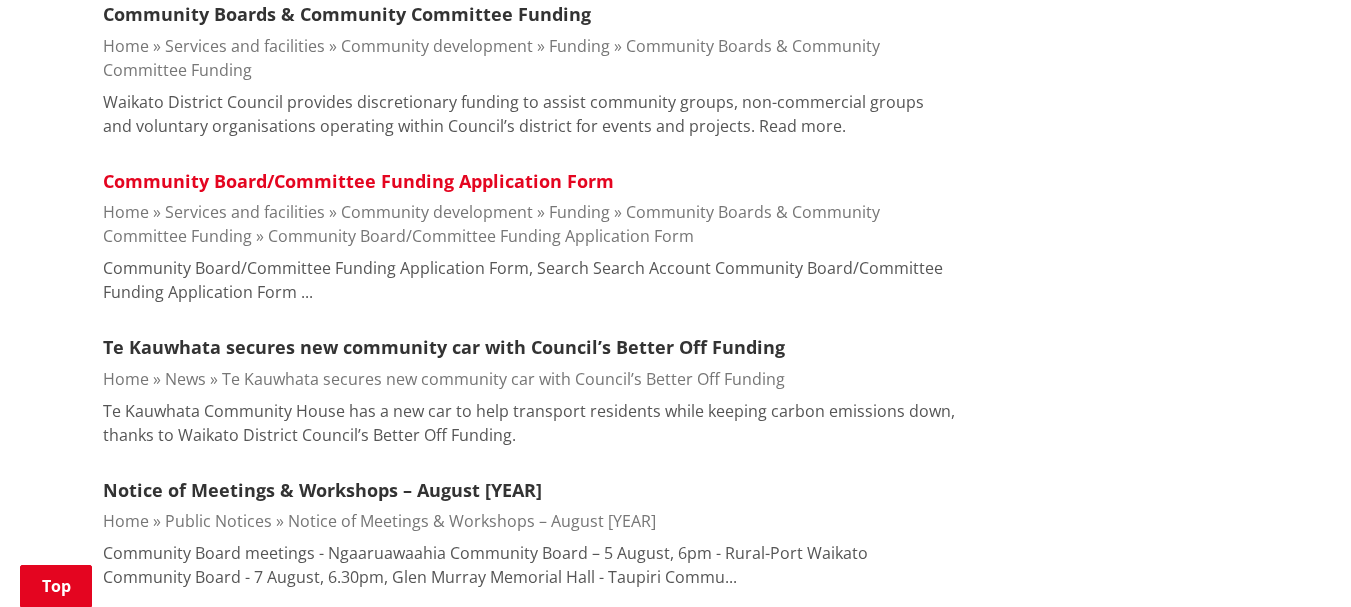 scroll, scrollTop: 700, scrollLeft: 0, axis: vertical 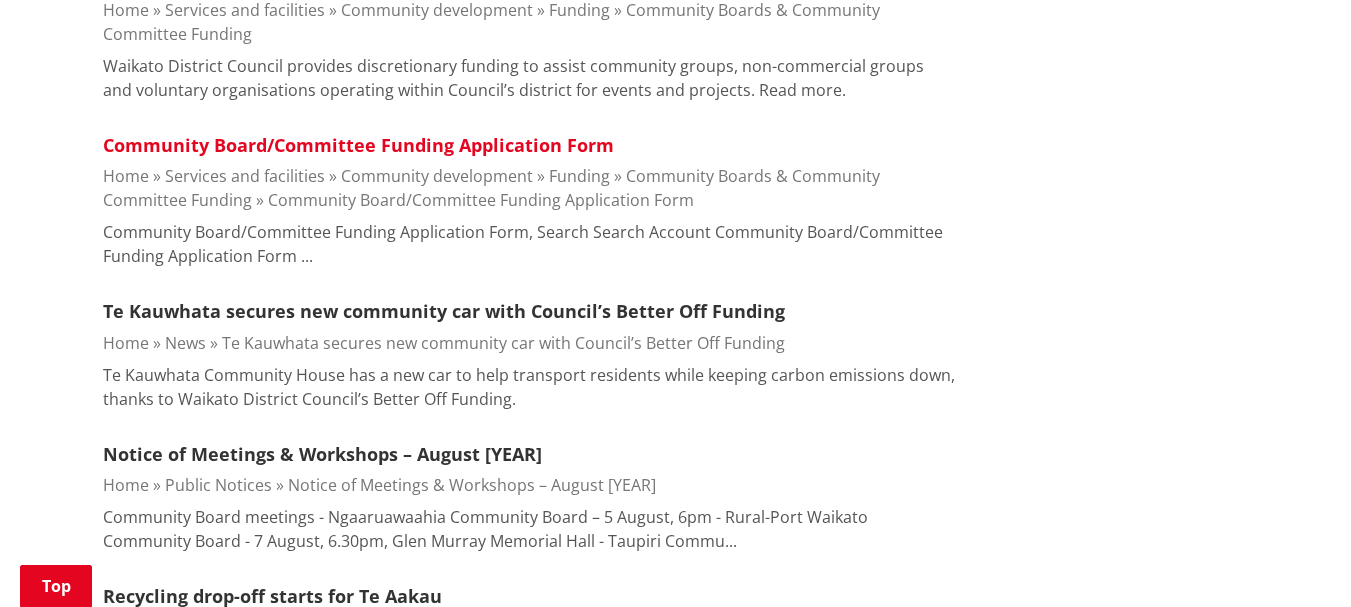 click on "Community Board/Committee Funding Application Form" at bounding box center (358, 145) 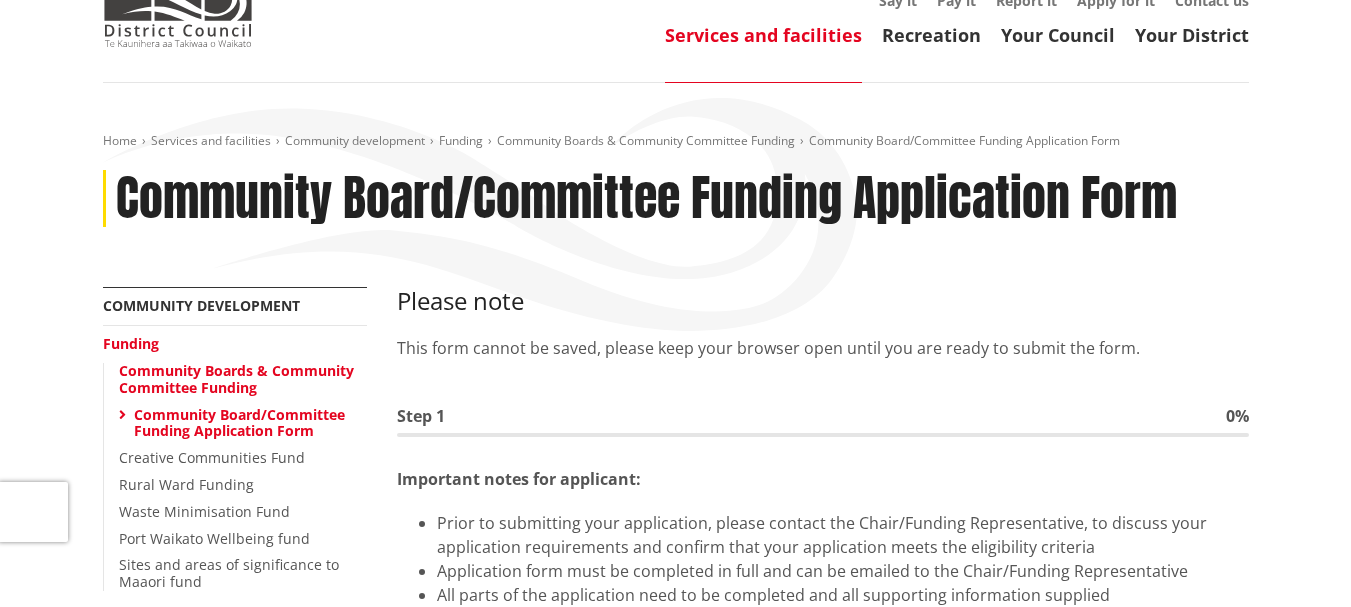 scroll, scrollTop: 0, scrollLeft: 0, axis: both 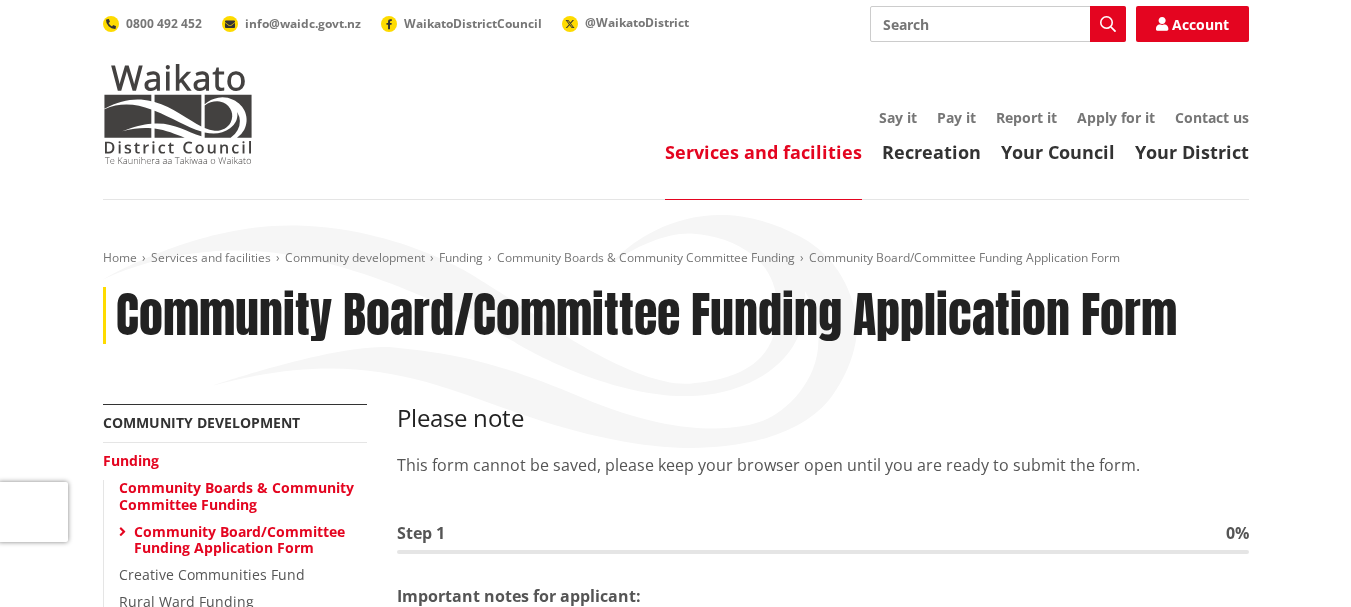 click on "Search" at bounding box center [998, 24] 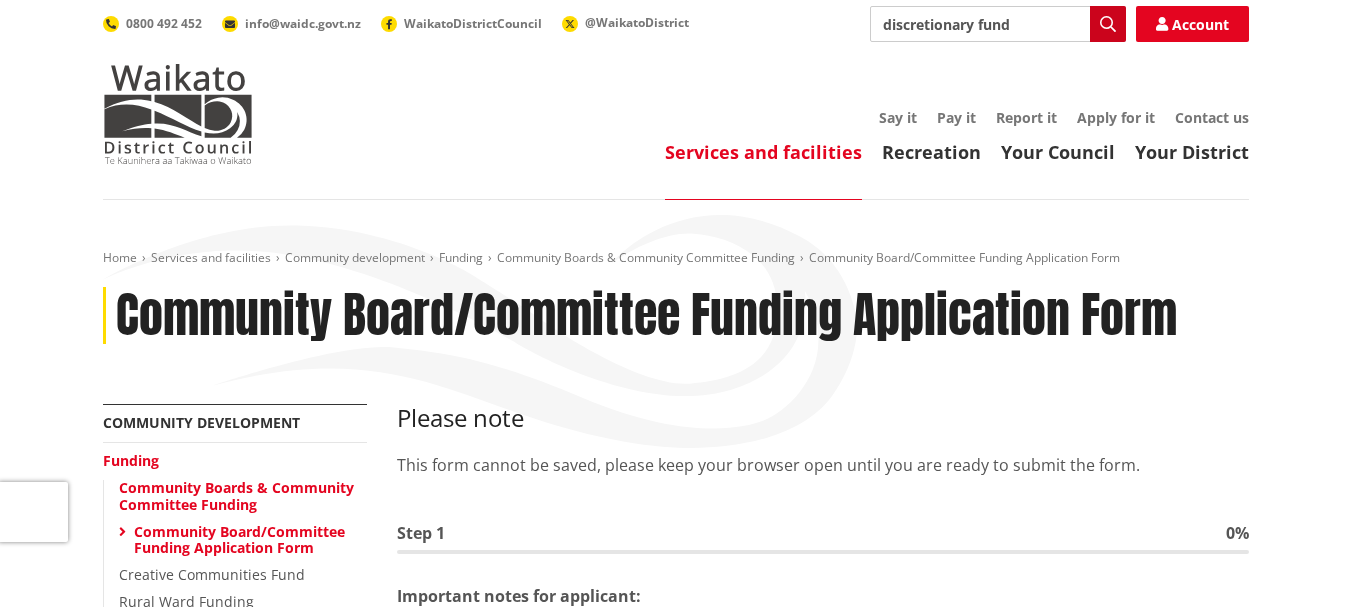 type on "discretionary fund" 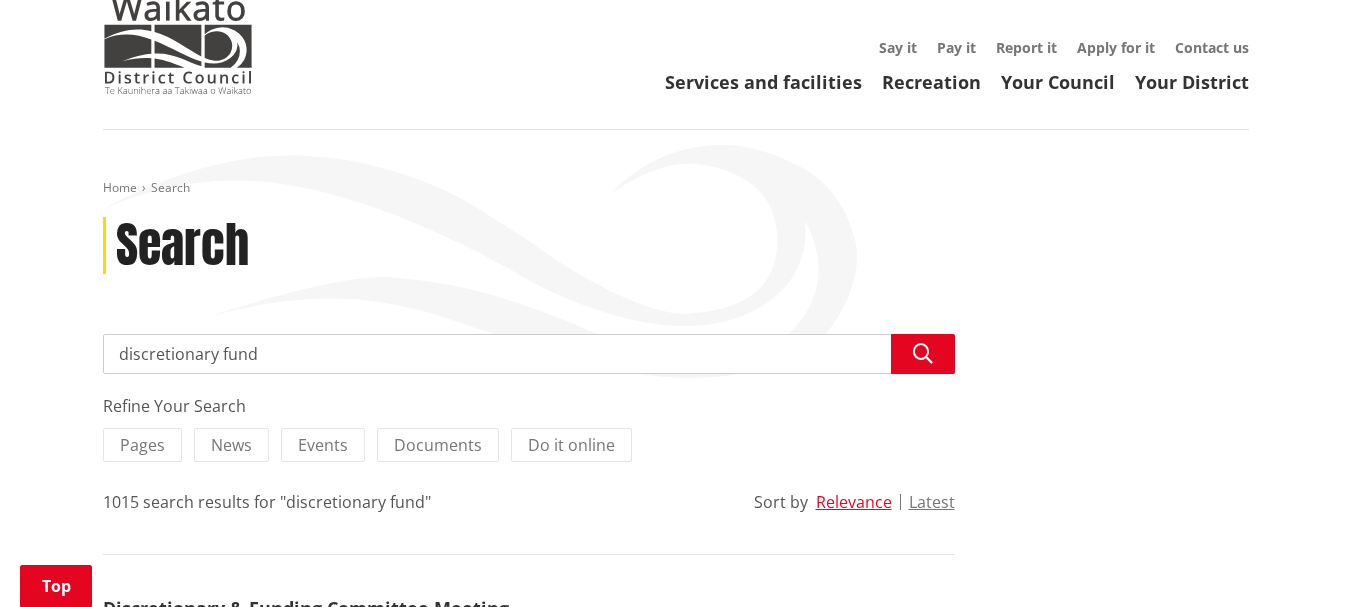 scroll, scrollTop: 0, scrollLeft: 0, axis: both 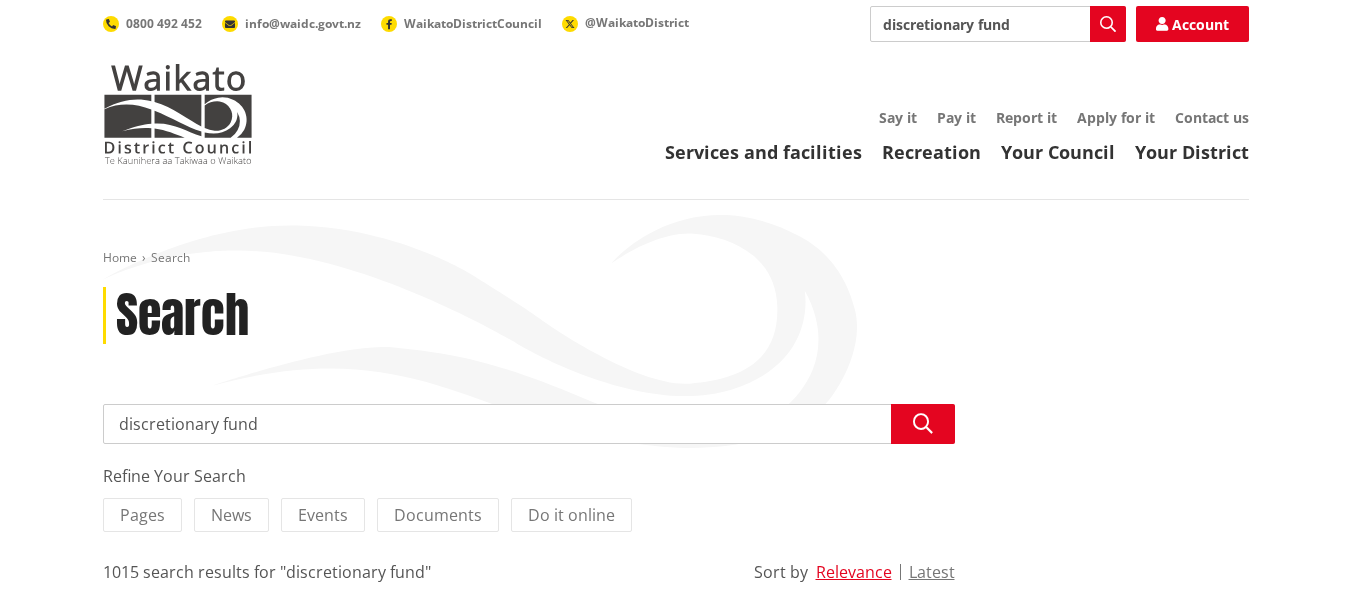 click on "discretionary fund" at bounding box center [998, 24] 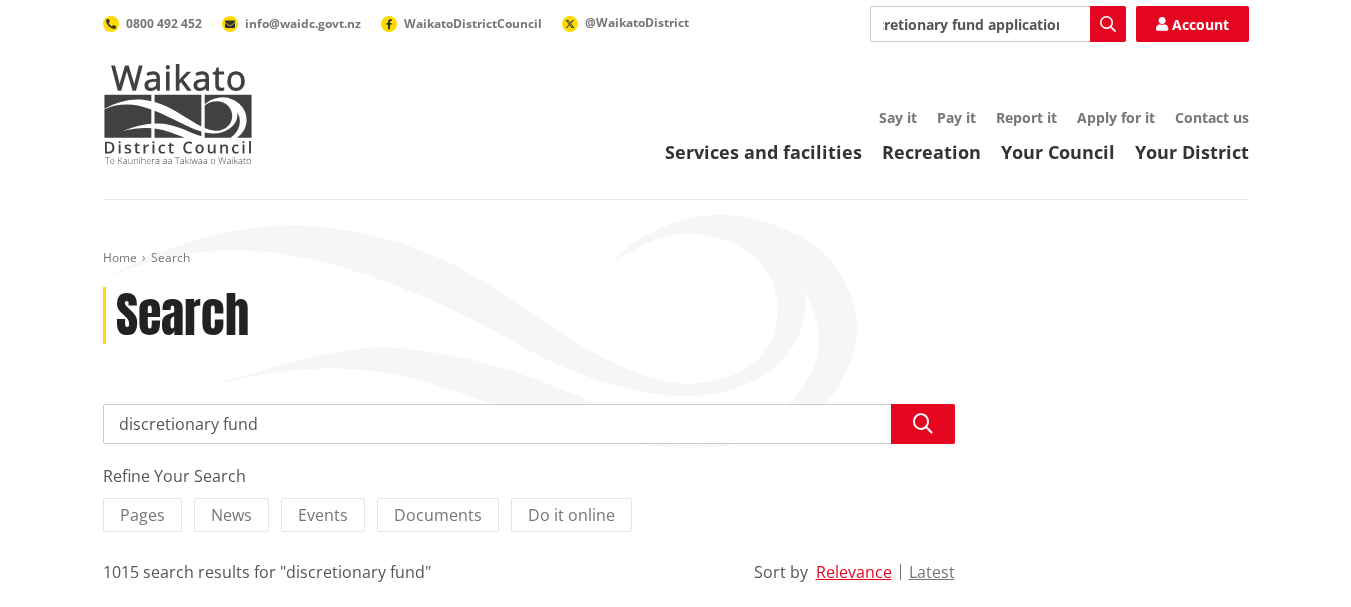 scroll, scrollTop: 0, scrollLeft: 35, axis: horizontal 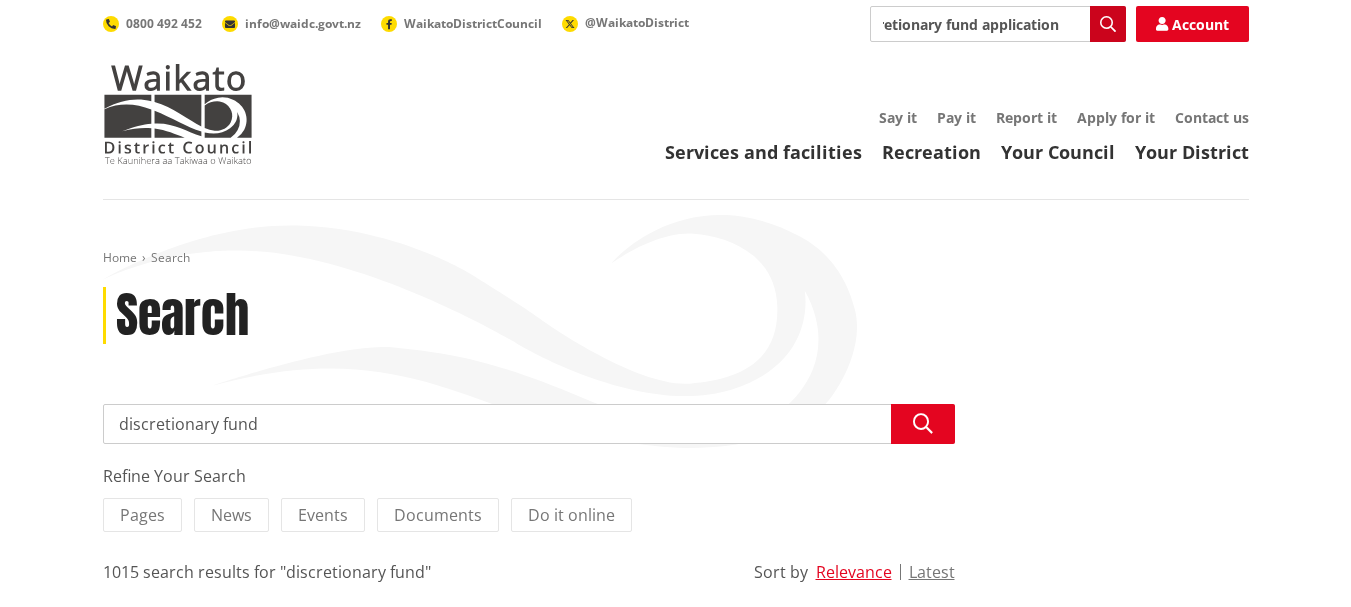 type on "discretionary fund application" 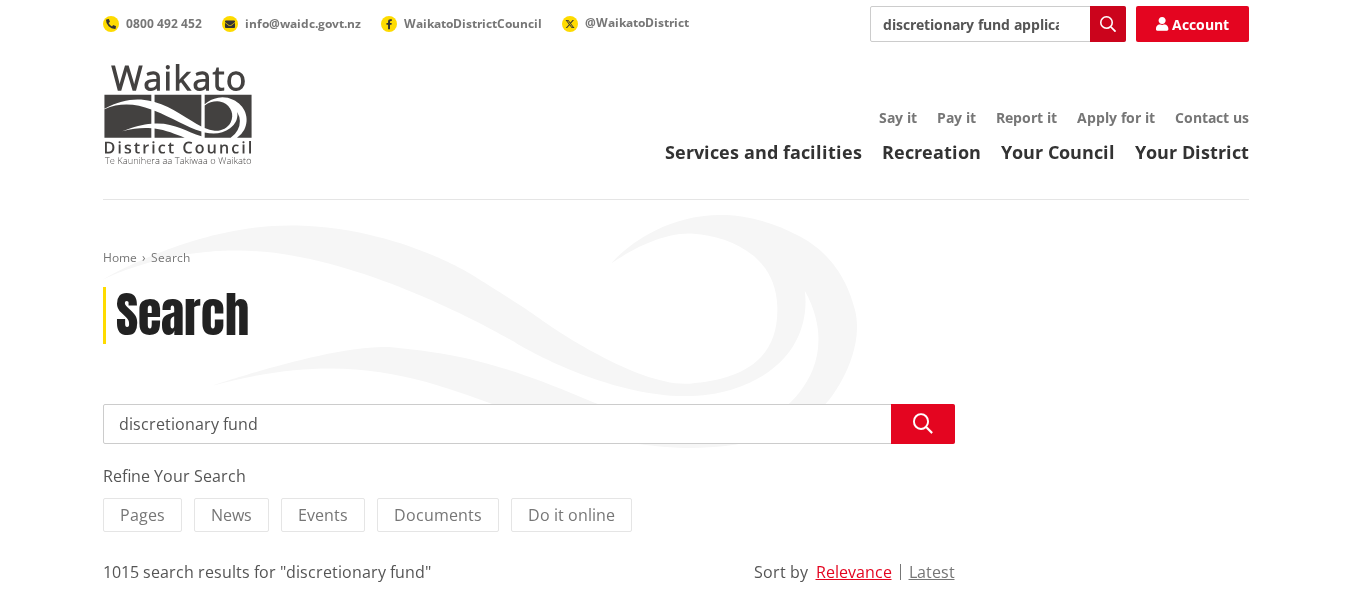 click at bounding box center (1108, 24) 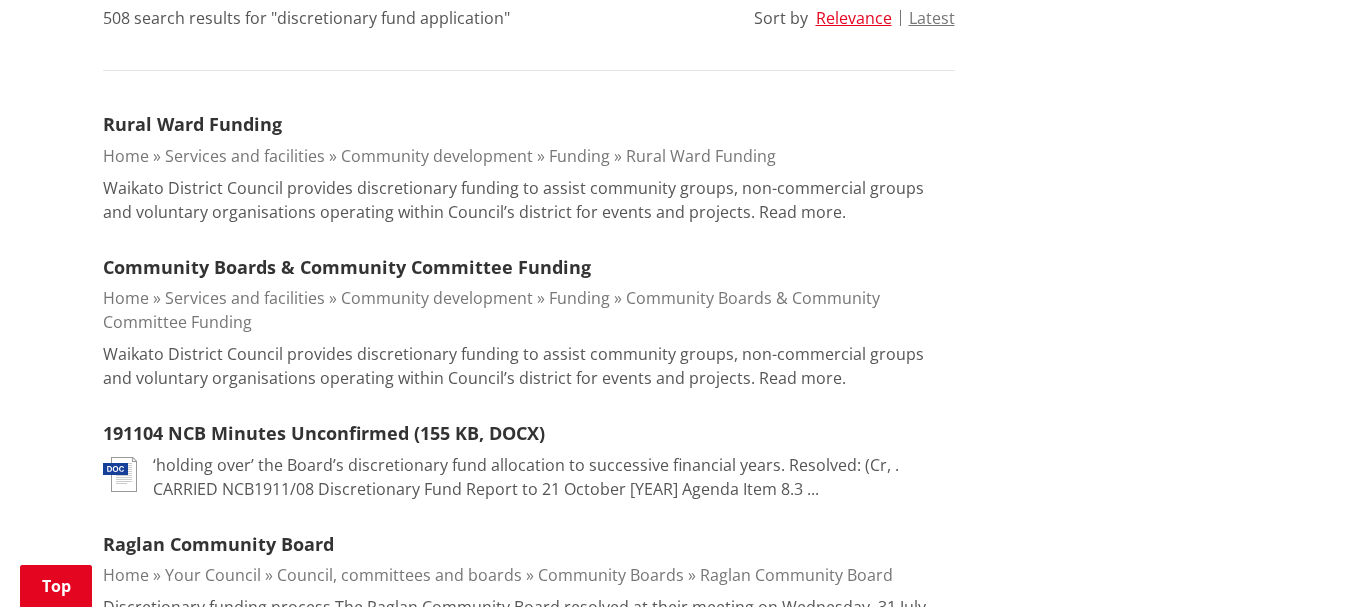 scroll, scrollTop: 500, scrollLeft: 0, axis: vertical 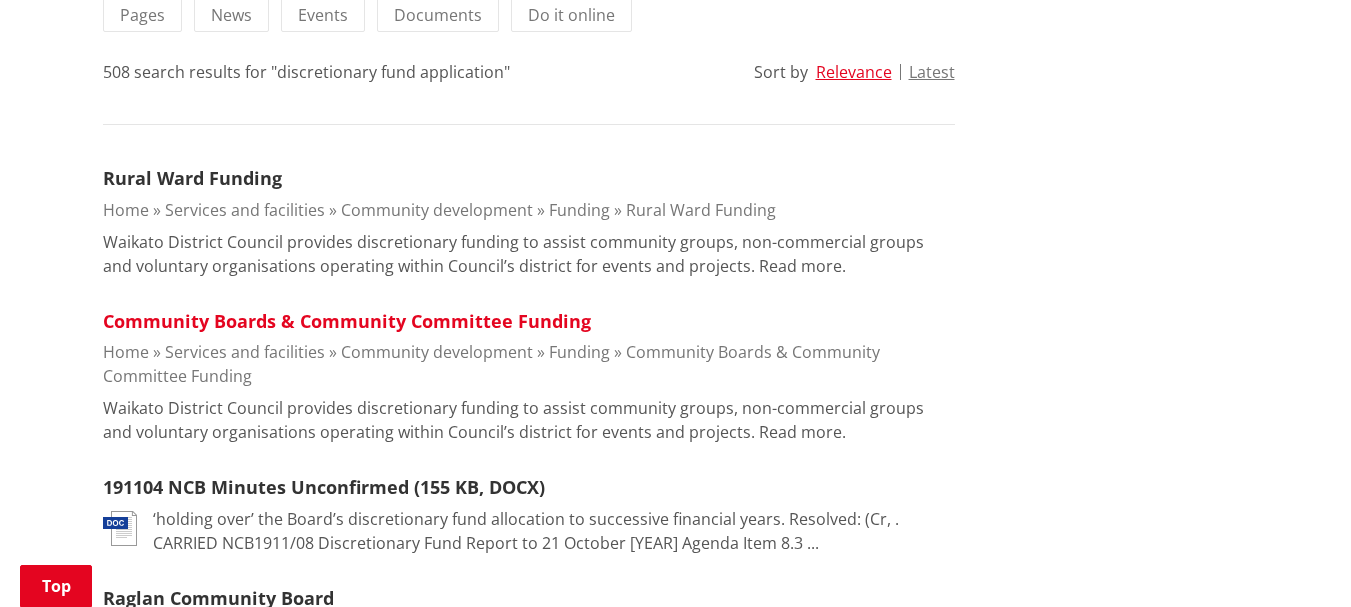 click on "Community Boards & Community Committee Funding" at bounding box center [347, 321] 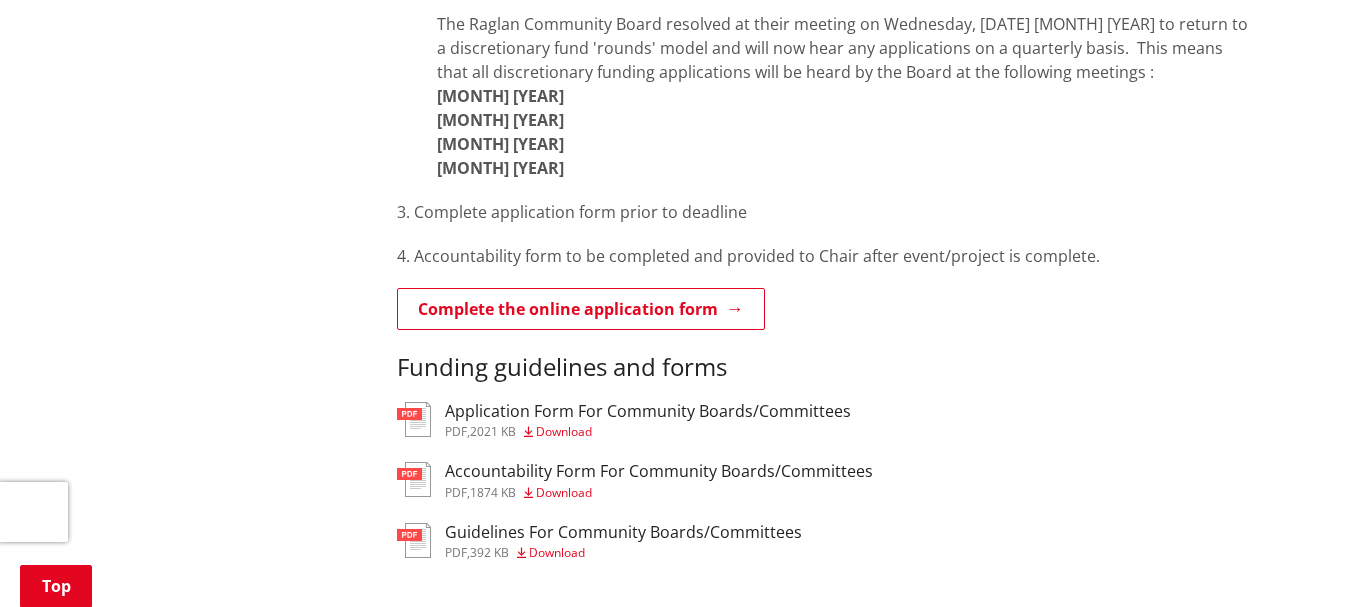 scroll, scrollTop: 1700, scrollLeft: 0, axis: vertical 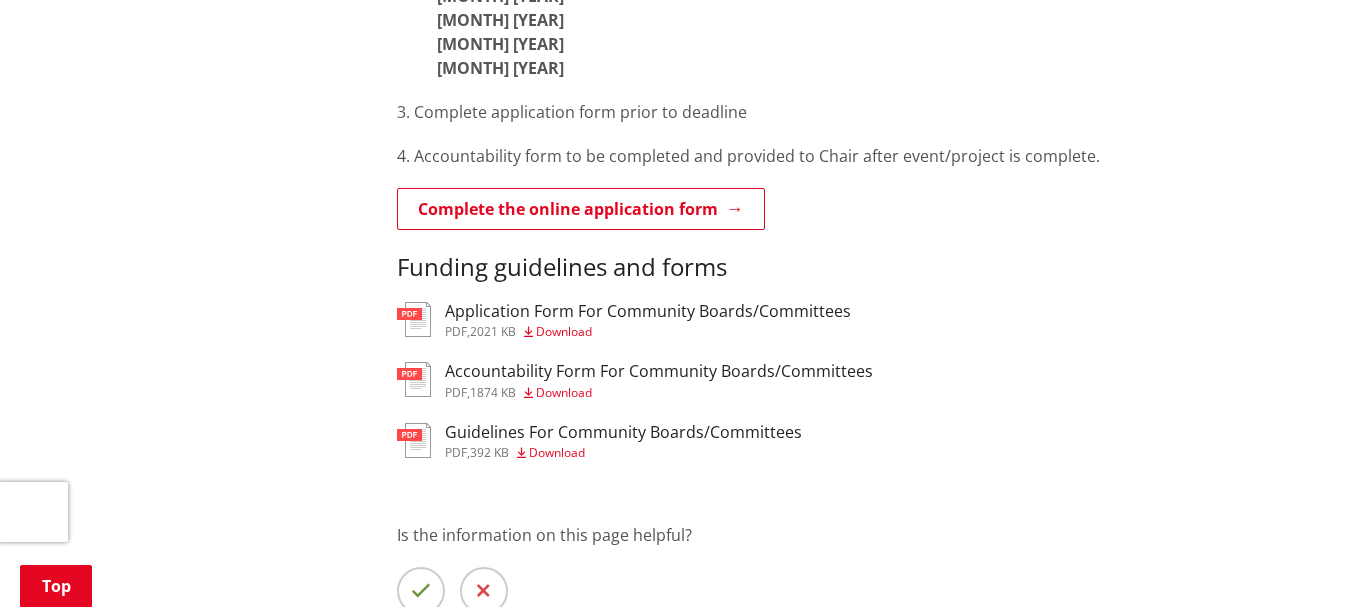 click on "Application Form For Community Boards/Committees" at bounding box center (648, 311) 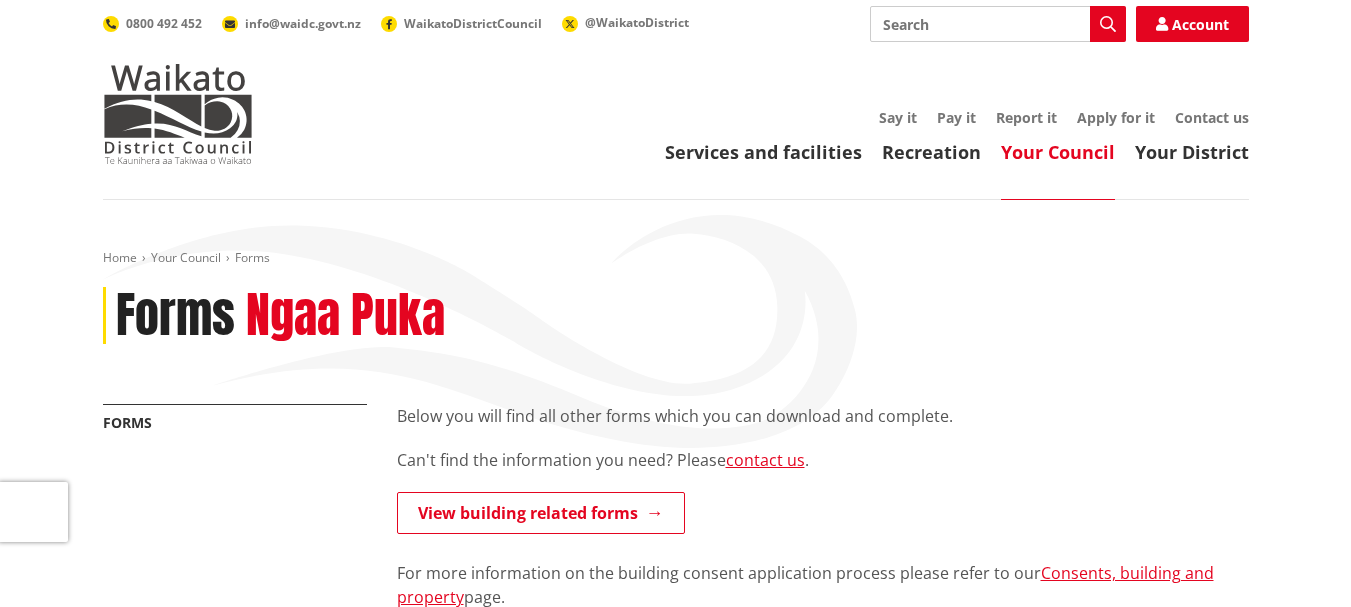 scroll, scrollTop: 0, scrollLeft: 0, axis: both 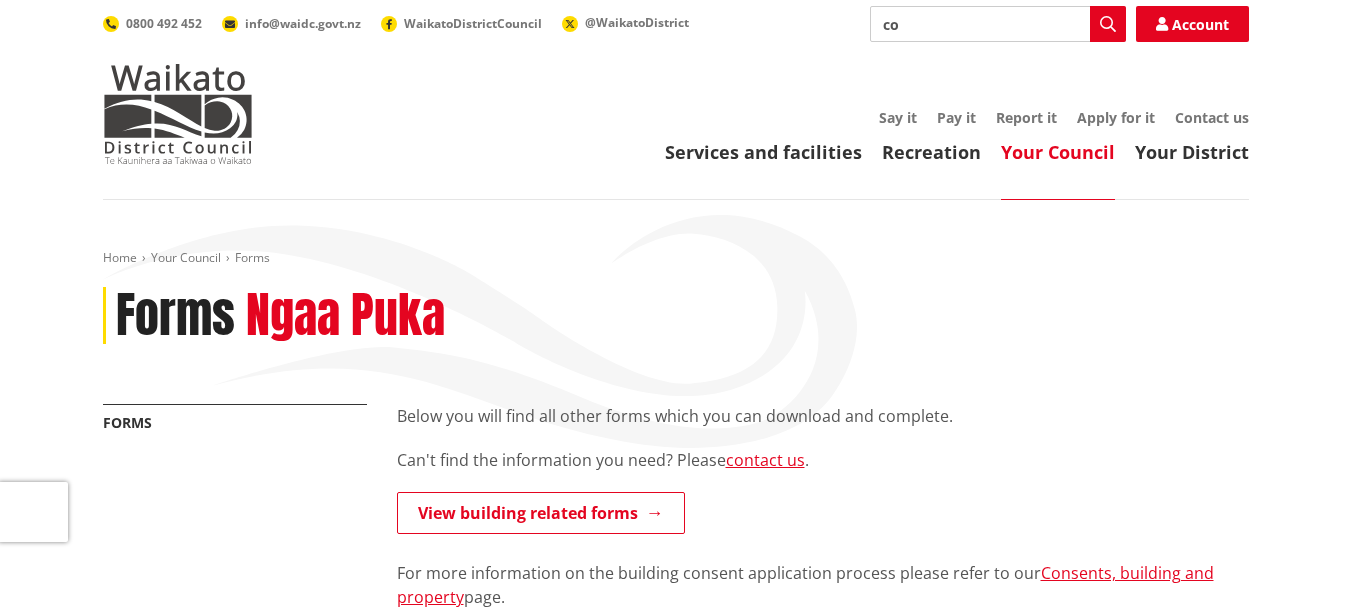 type on "c" 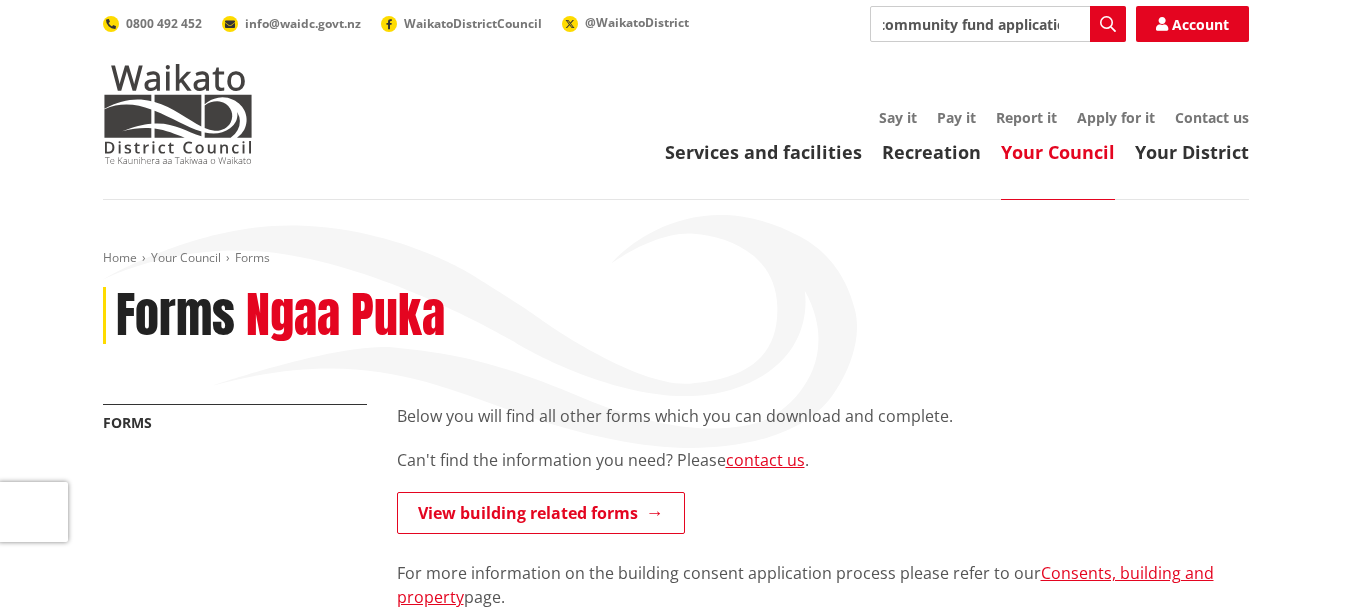 scroll, scrollTop: 0, scrollLeft: 23, axis: horizontal 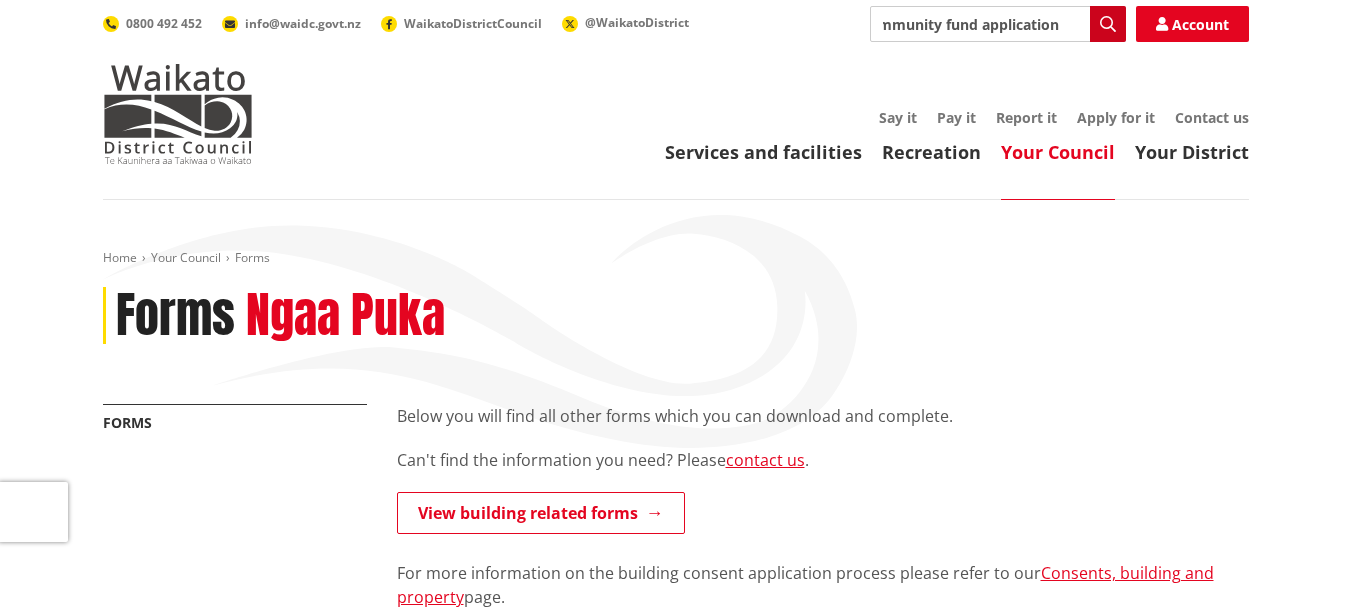 type on "community fund application" 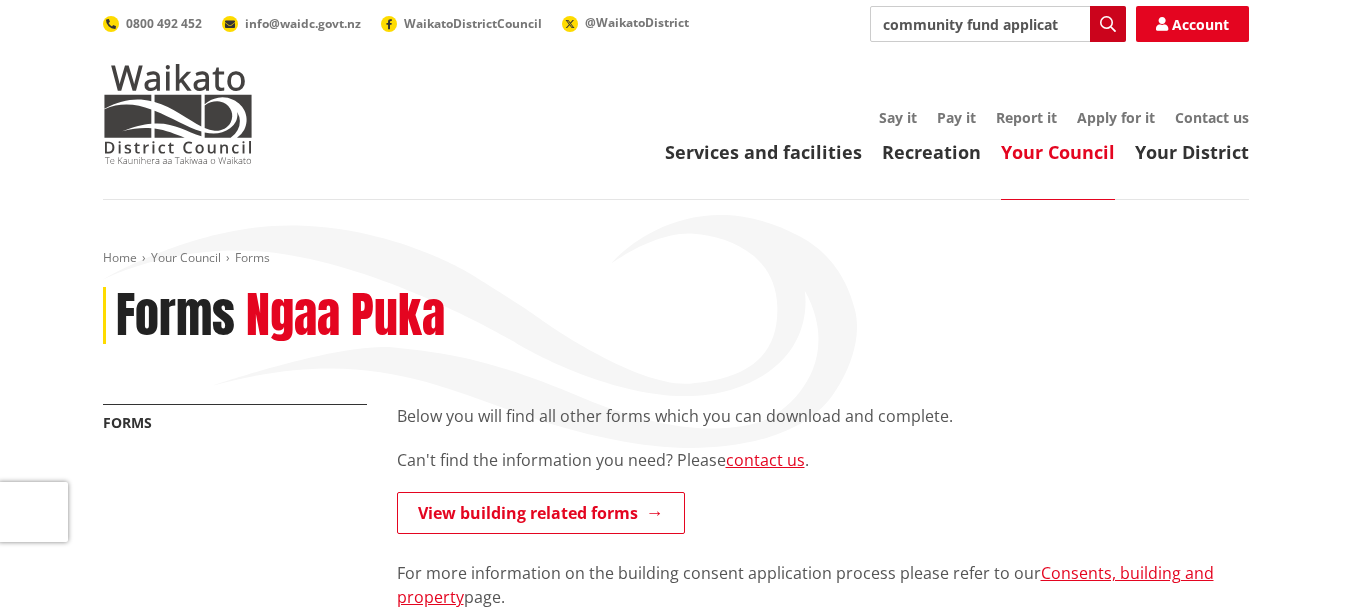 click at bounding box center (1108, 24) 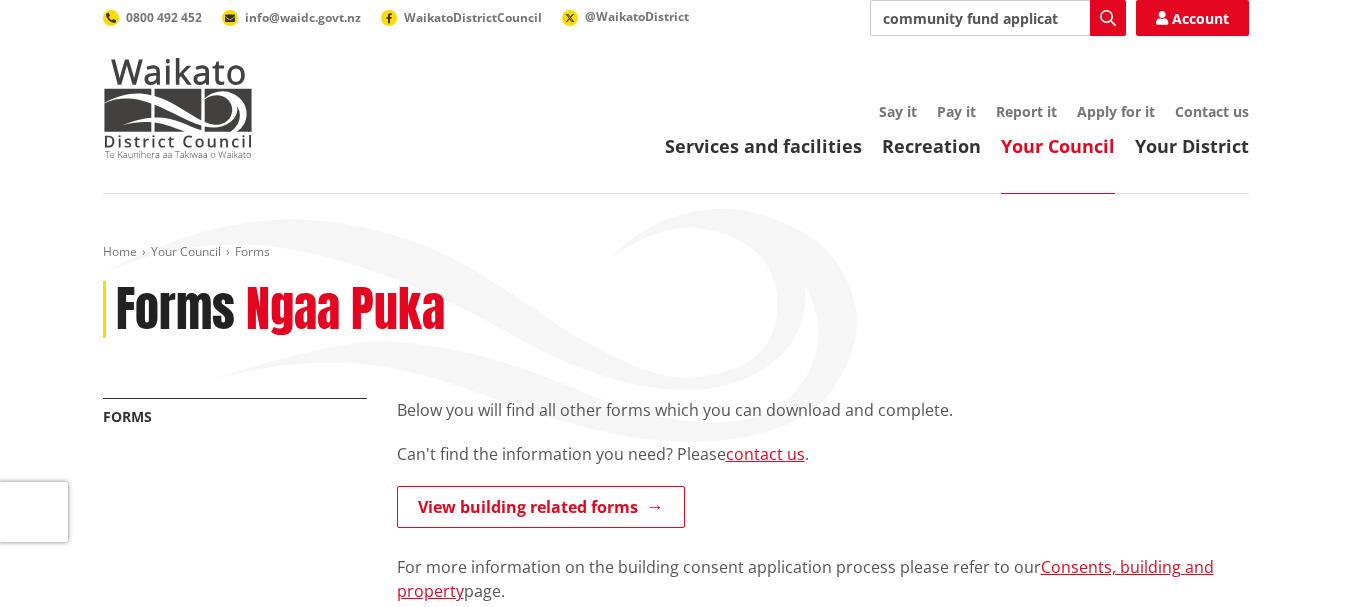 scroll, scrollTop: 0, scrollLeft: 0, axis: both 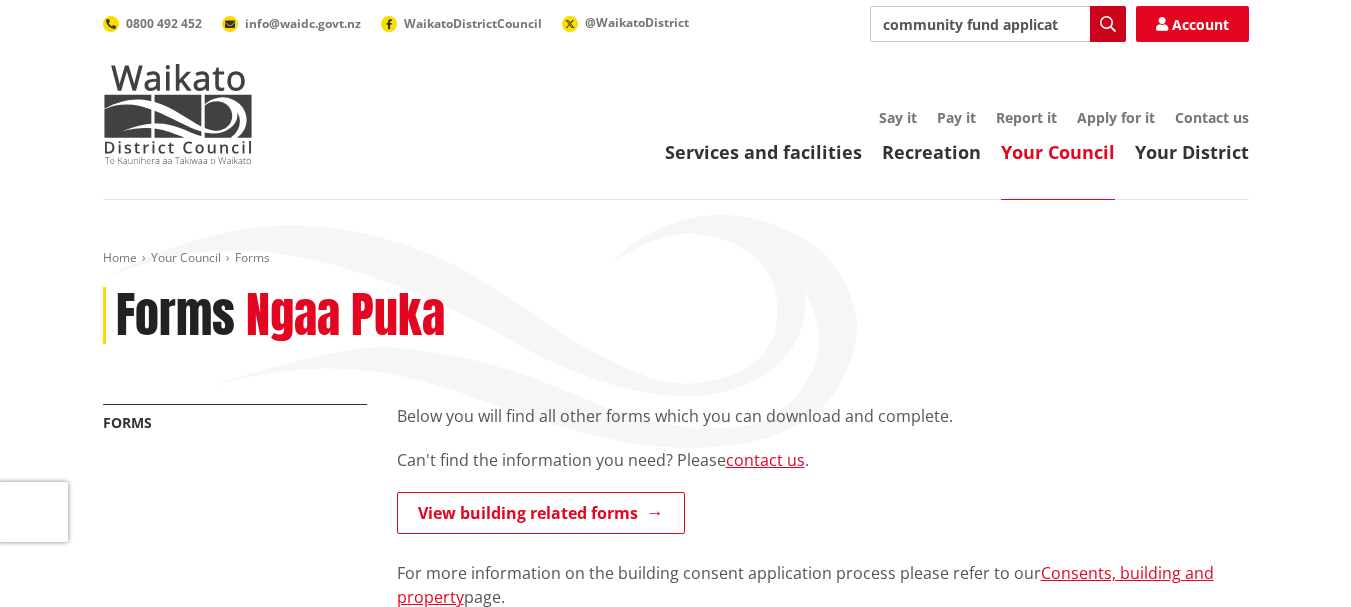 click at bounding box center [1108, 24] 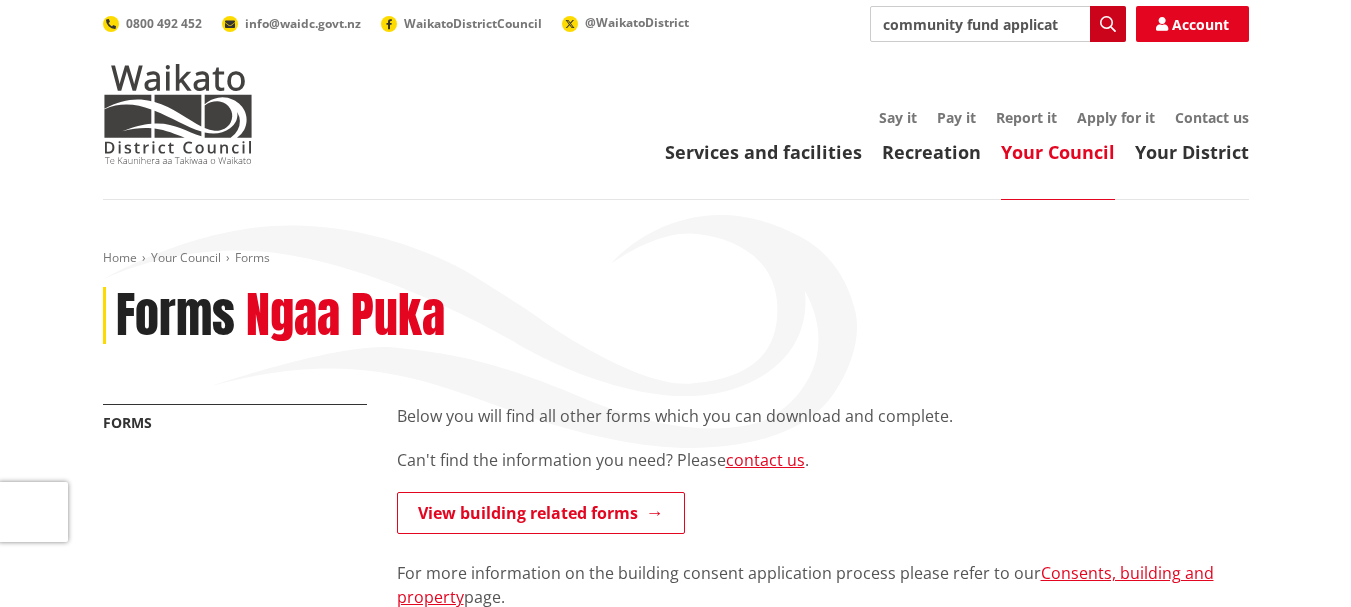 click at bounding box center (1108, 24) 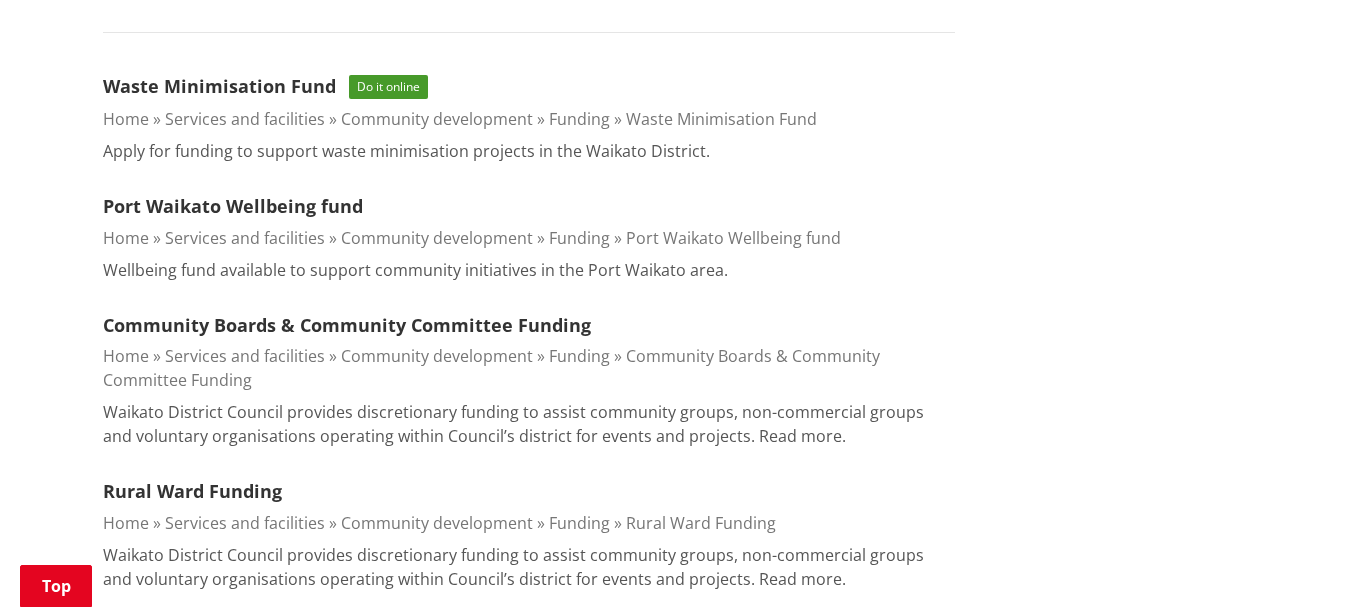 scroll, scrollTop: 600, scrollLeft: 0, axis: vertical 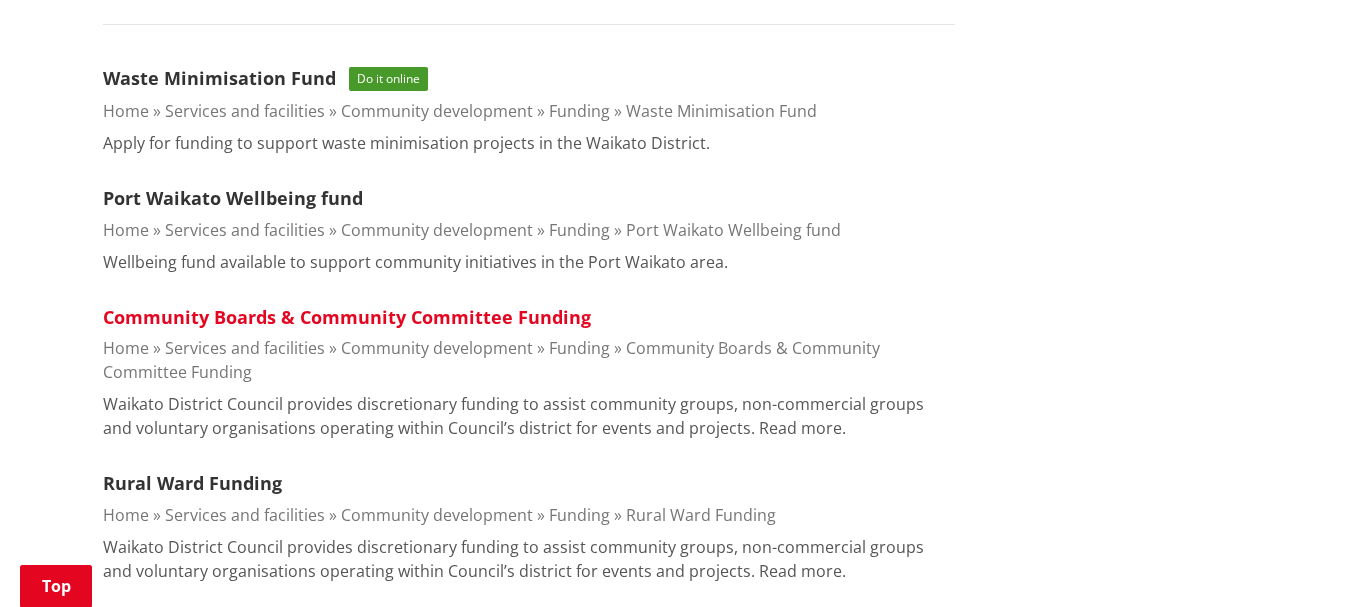 click on "Community Boards & Community Committee Funding" at bounding box center (347, 317) 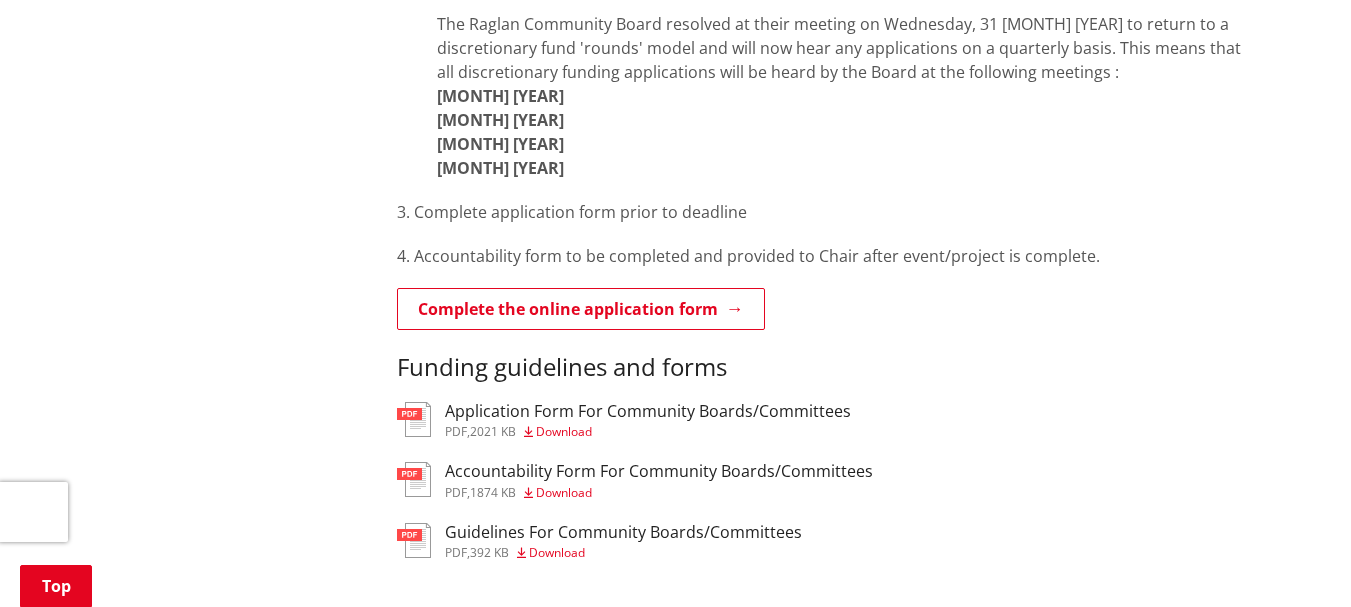 scroll, scrollTop: 1700, scrollLeft: 0, axis: vertical 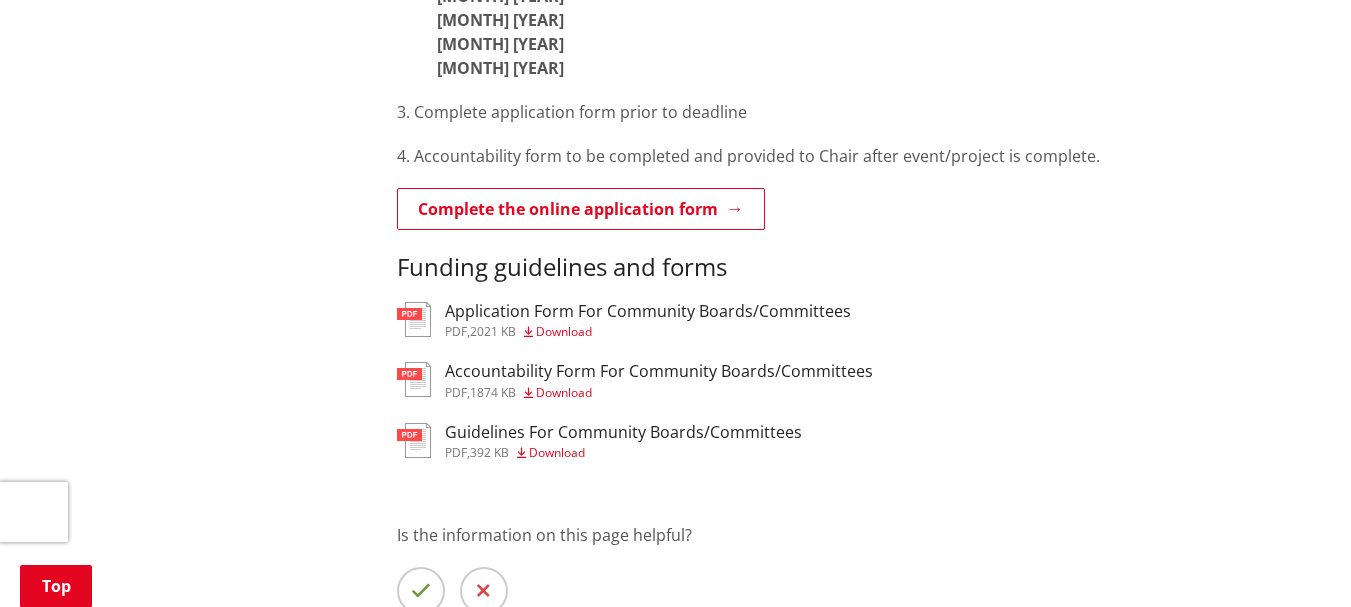 click on "Accountability Form For Community Boards/Committees" at bounding box center (659, 371) 